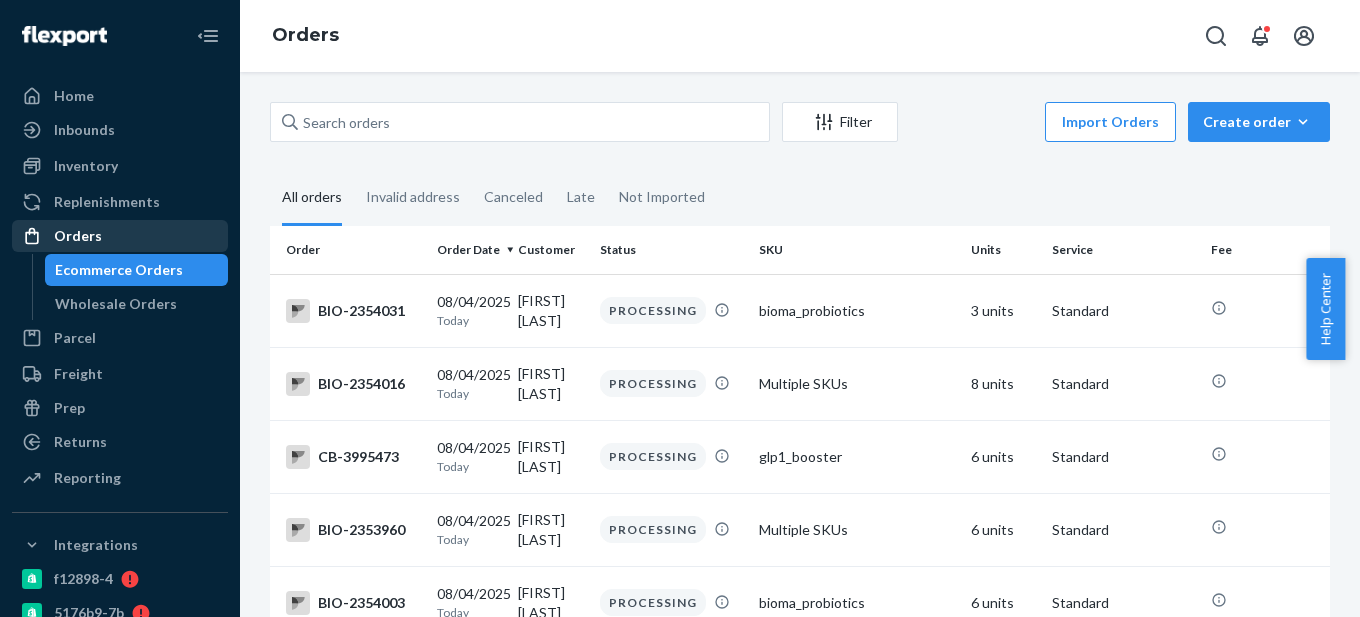 scroll, scrollTop: 0, scrollLeft: 0, axis: both 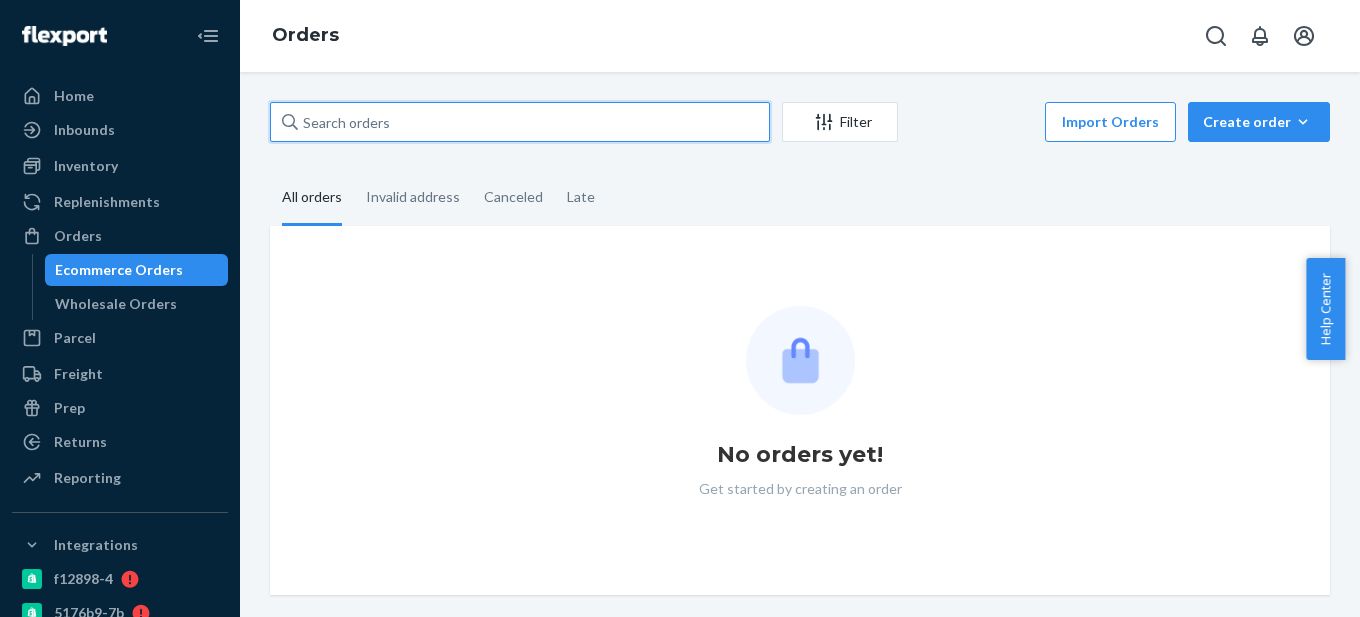 click at bounding box center [520, 122] 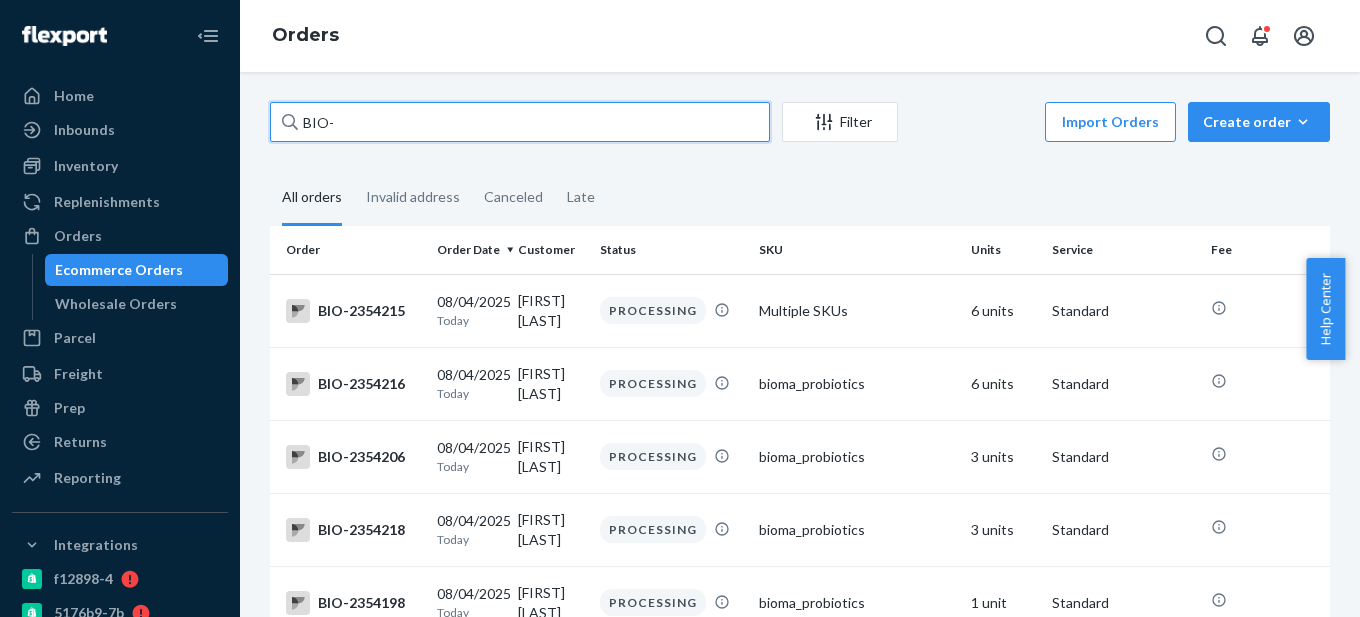 paste on "2109251" 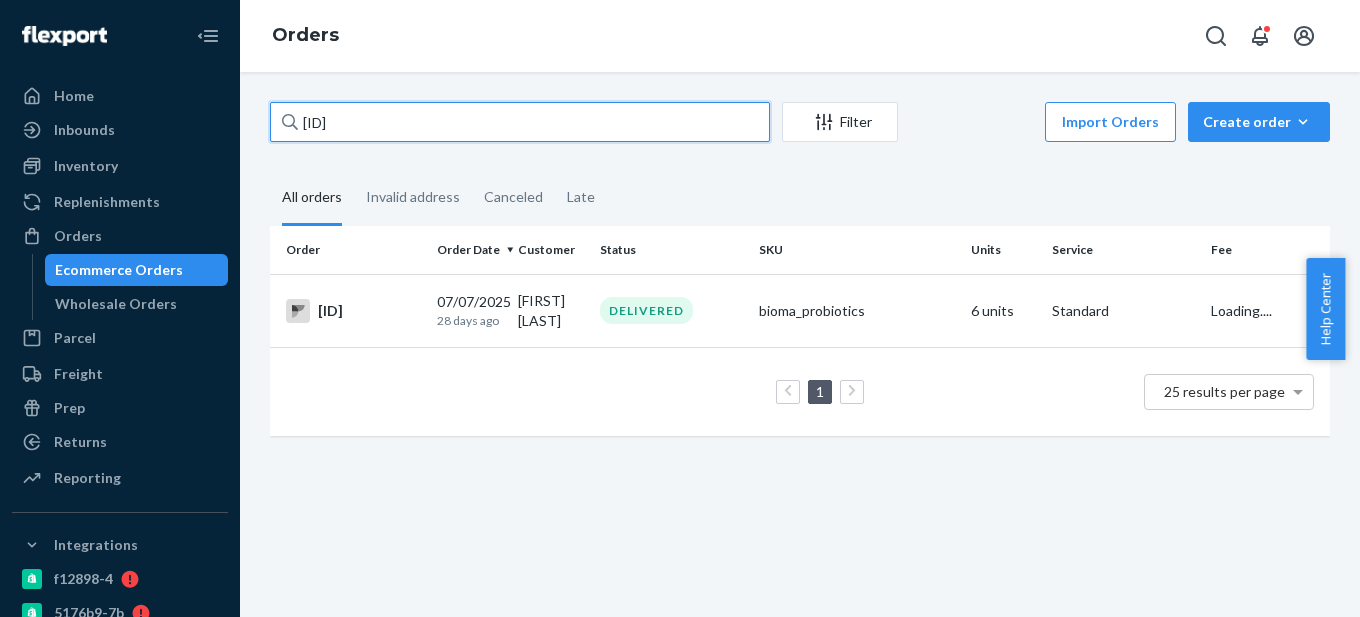 click on "BIO- 2109251" at bounding box center (520, 122) 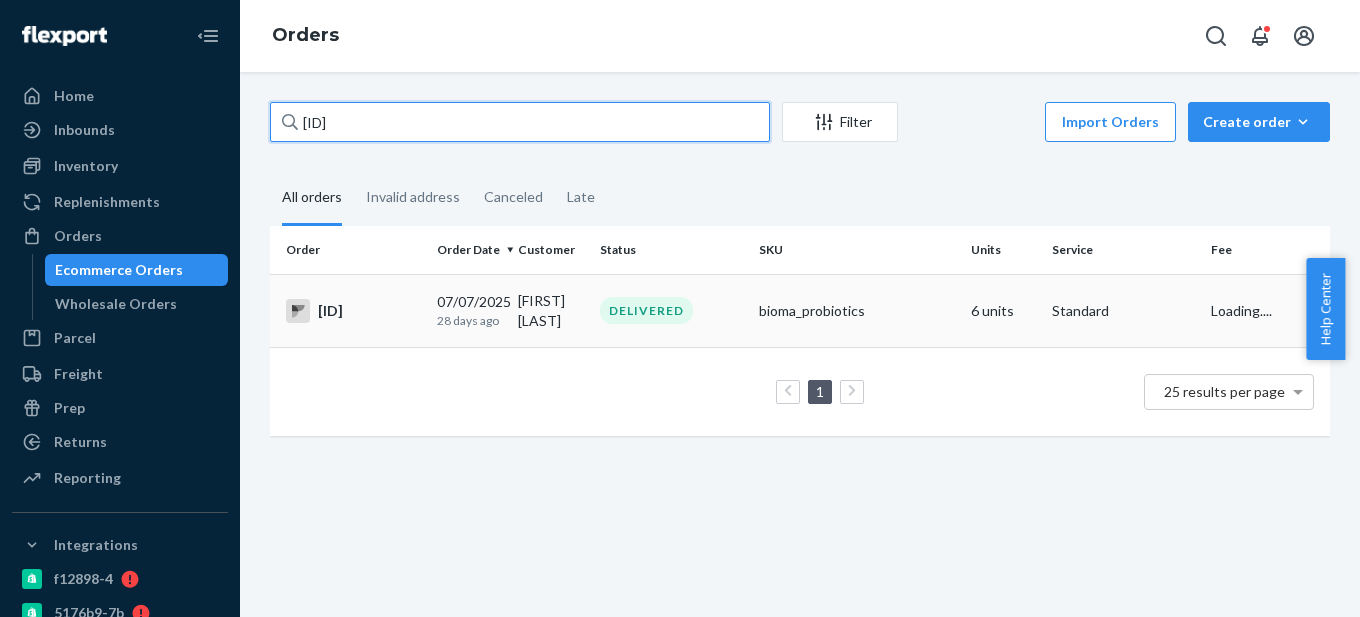 type on "BIO-2109251" 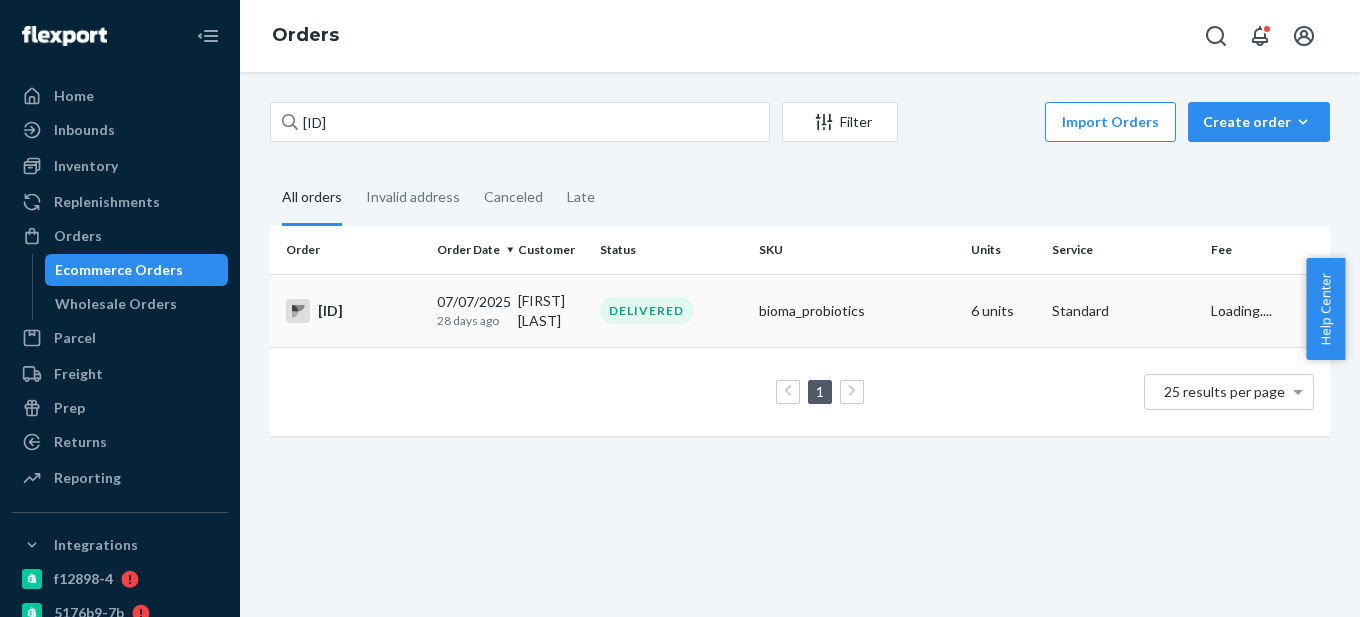 click on "BIO-2109251" at bounding box center (353, 311) 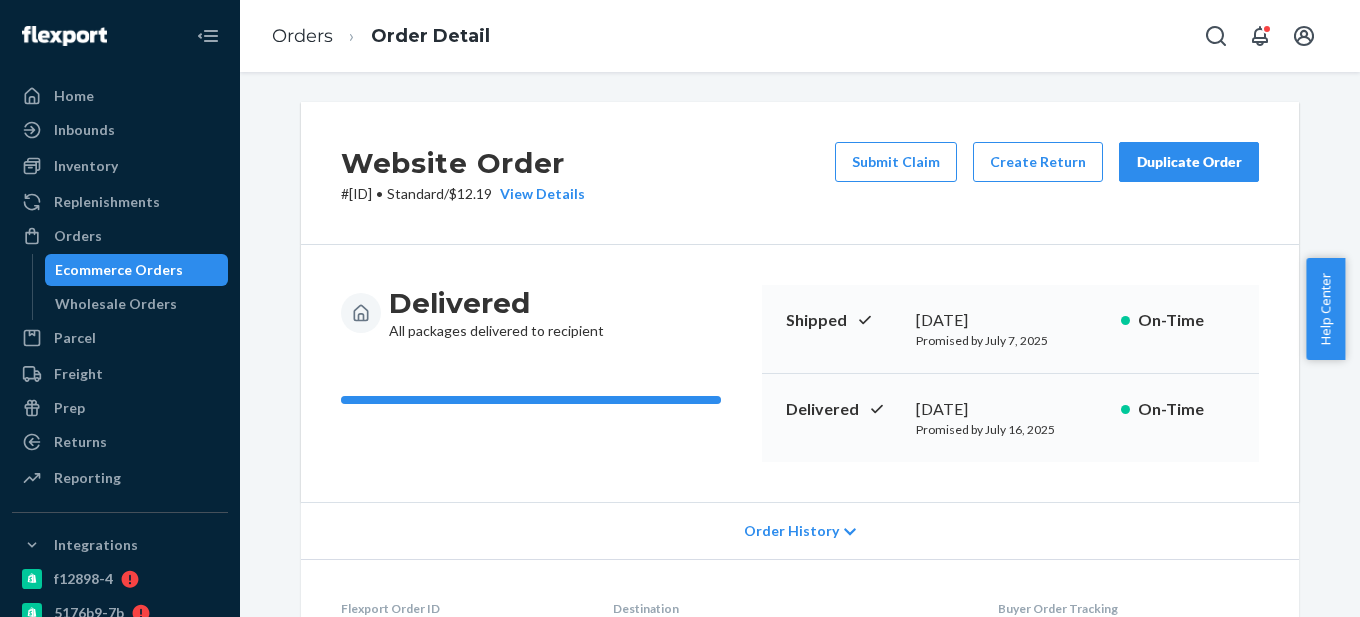 drag, startPoint x: 908, startPoint y: 415, endPoint x: 1027, endPoint y: 417, distance: 119.01681 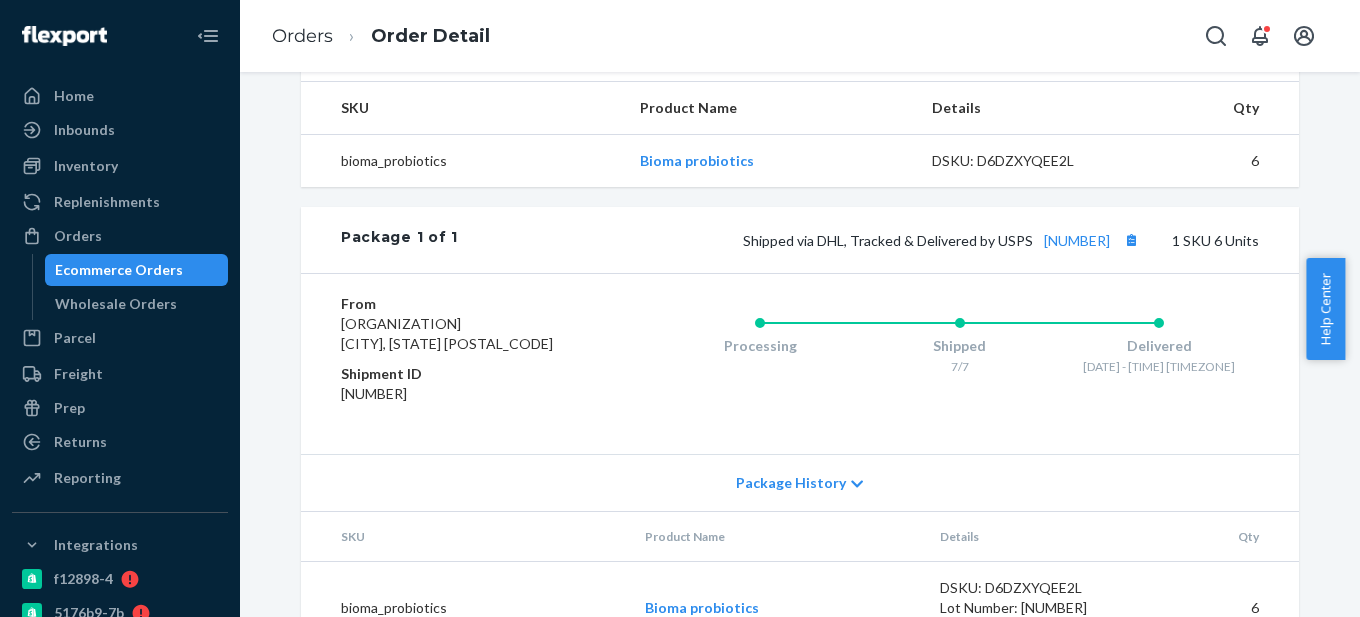 scroll, scrollTop: 700, scrollLeft: 0, axis: vertical 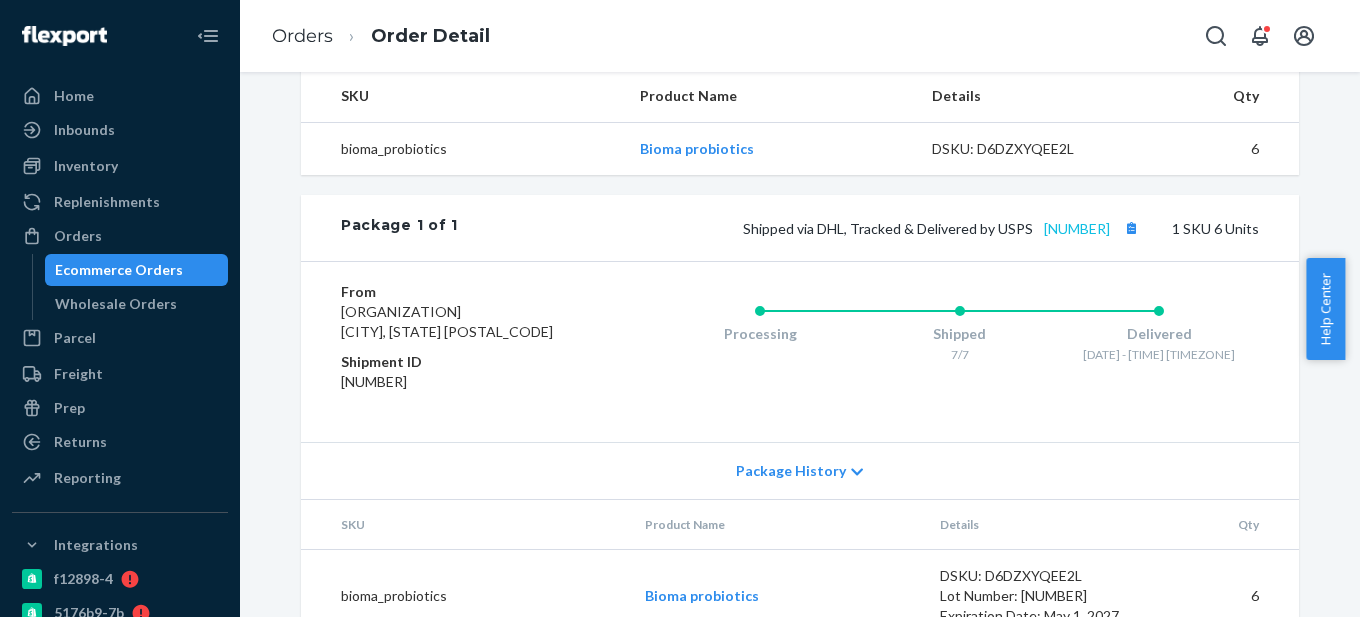 drag, startPoint x: 1105, startPoint y: 229, endPoint x: 928, endPoint y: 227, distance: 177.01129 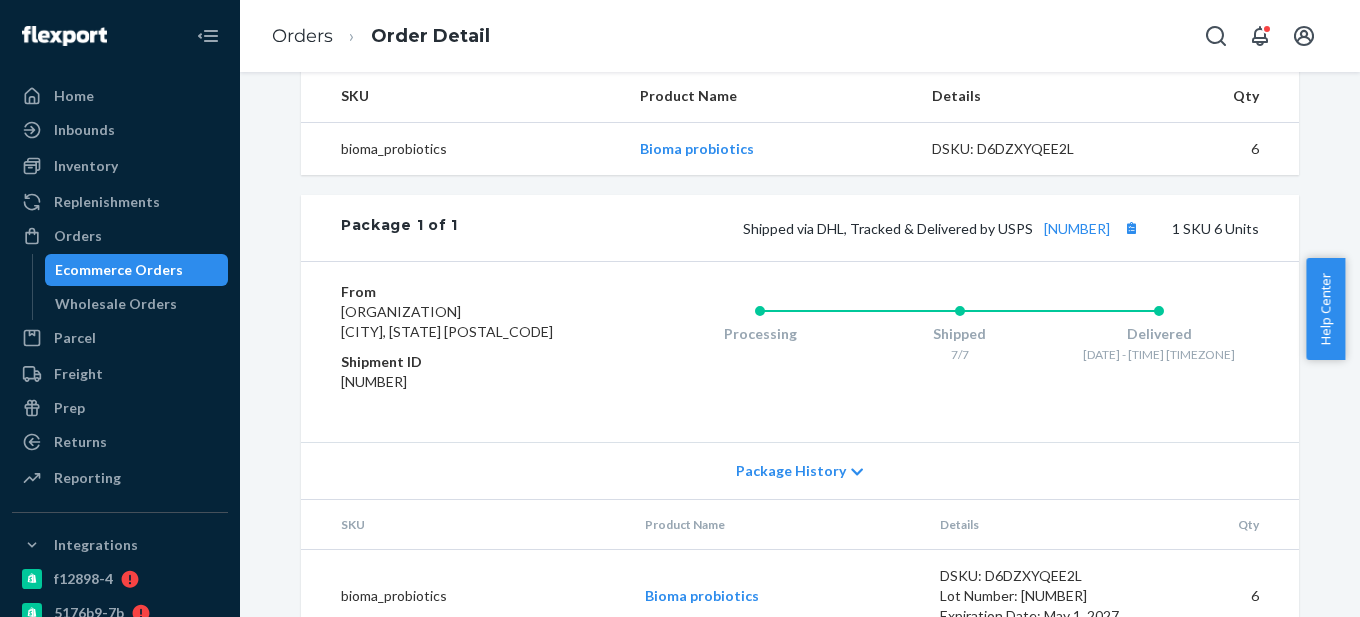 copy on "9261290304432718756847" 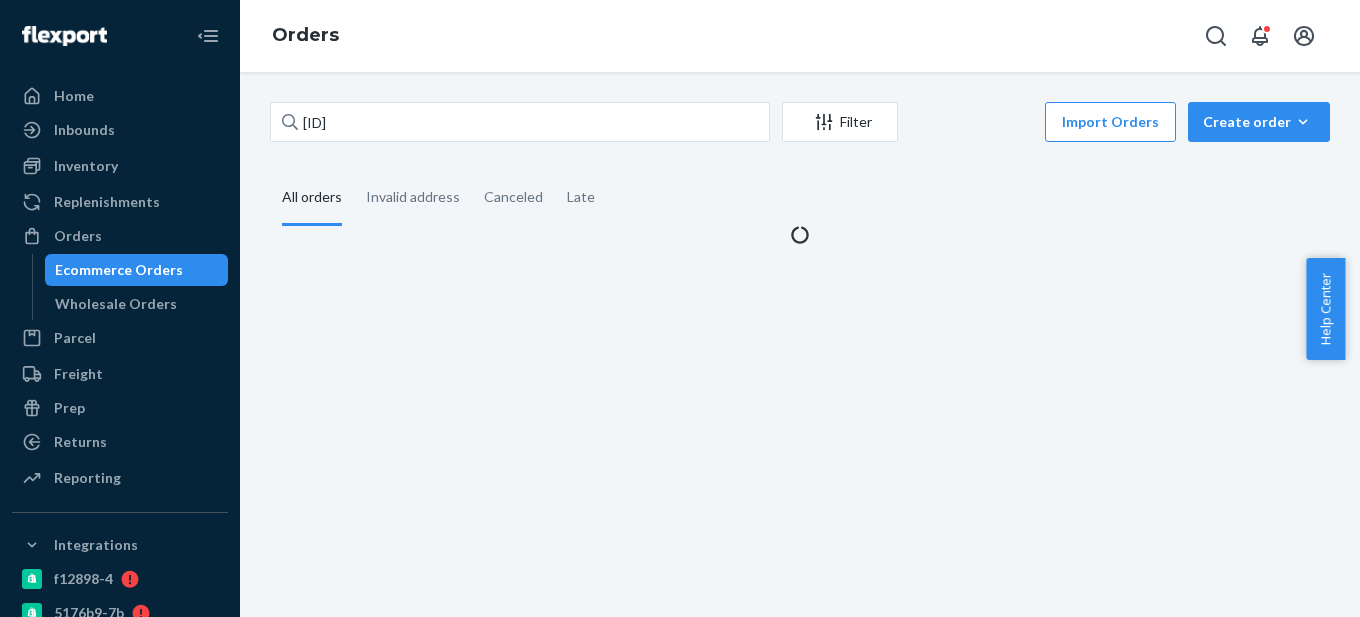 scroll, scrollTop: 0, scrollLeft: 0, axis: both 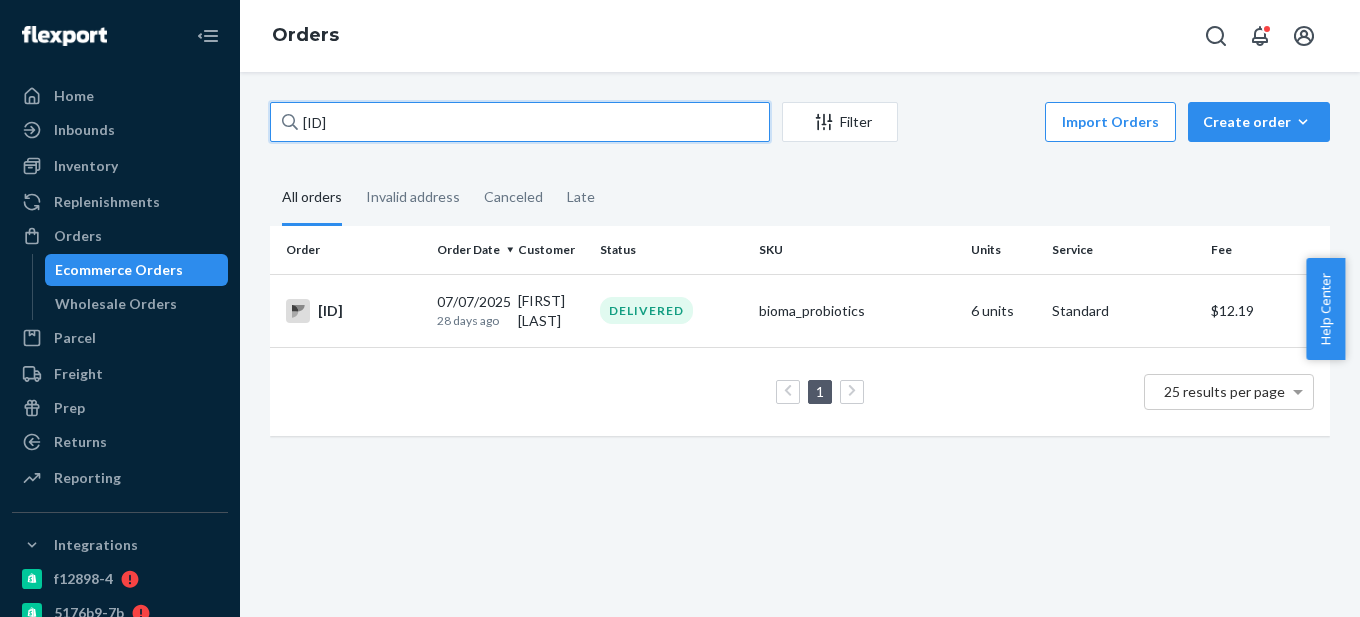 drag, startPoint x: 335, startPoint y: 120, endPoint x: 470, endPoint y: 119, distance: 135.00371 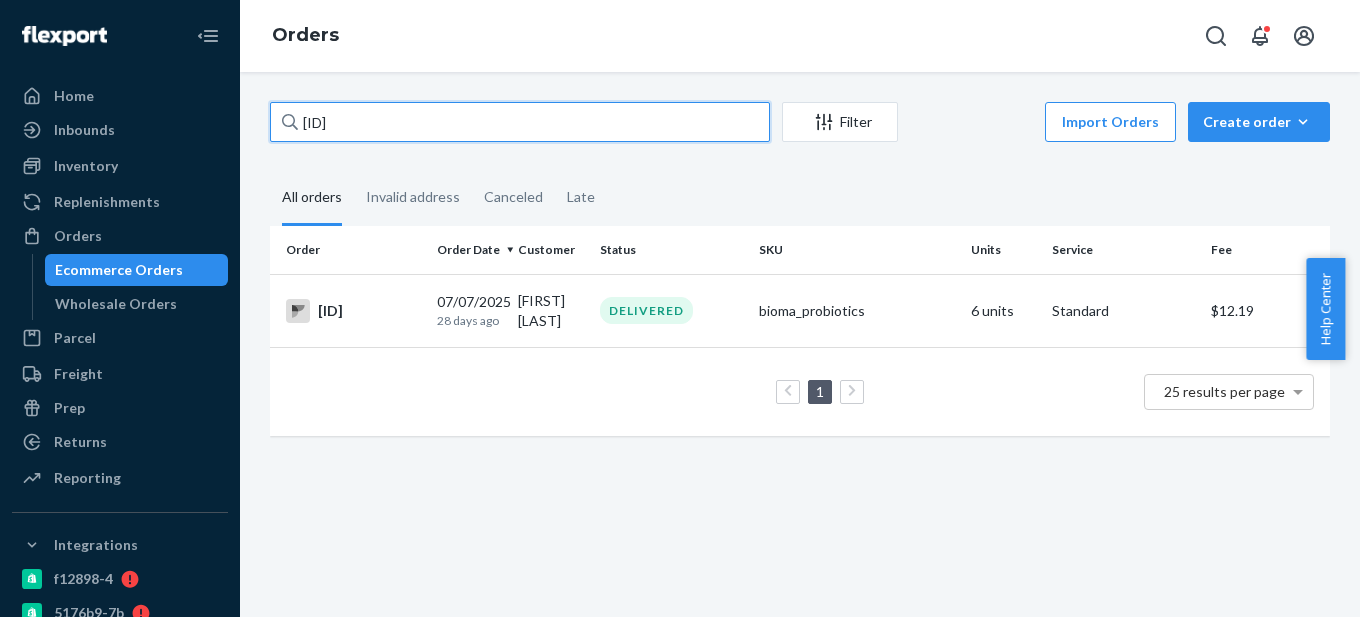click on "BIO-2109251" at bounding box center [520, 122] 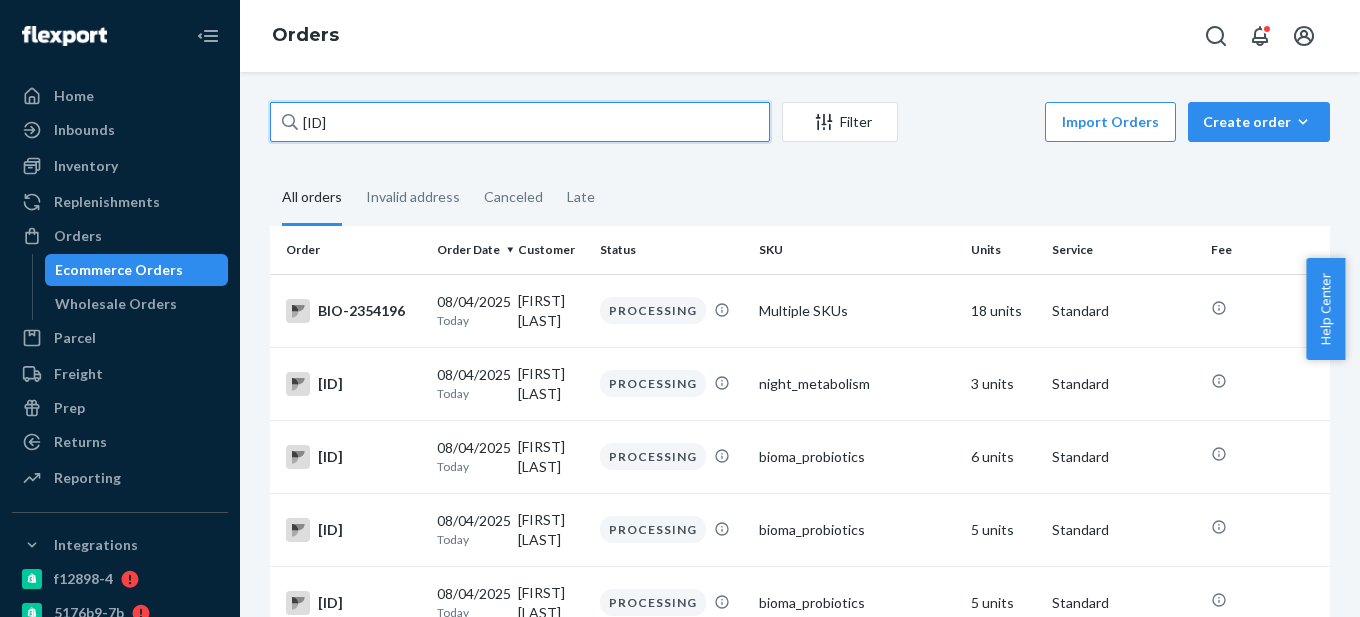 drag, startPoint x: 336, startPoint y: 123, endPoint x: 487, endPoint y: 123, distance: 151 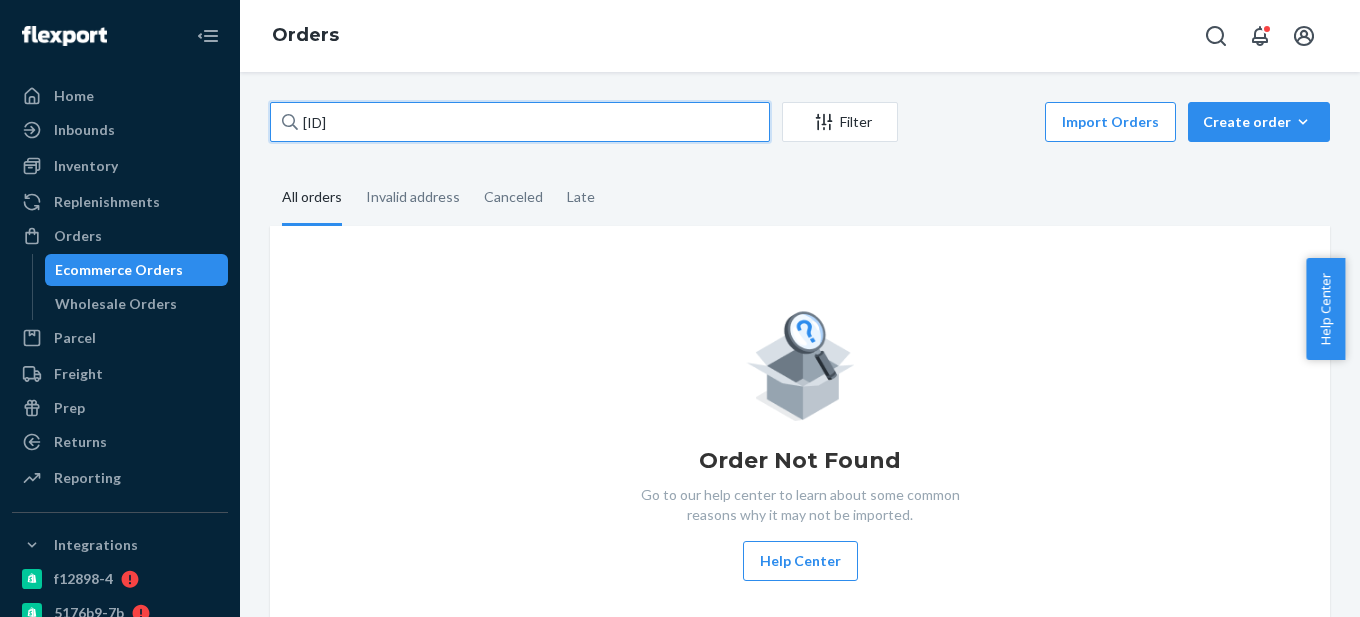click on "BIO-2194692" at bounding box center [520, 122] 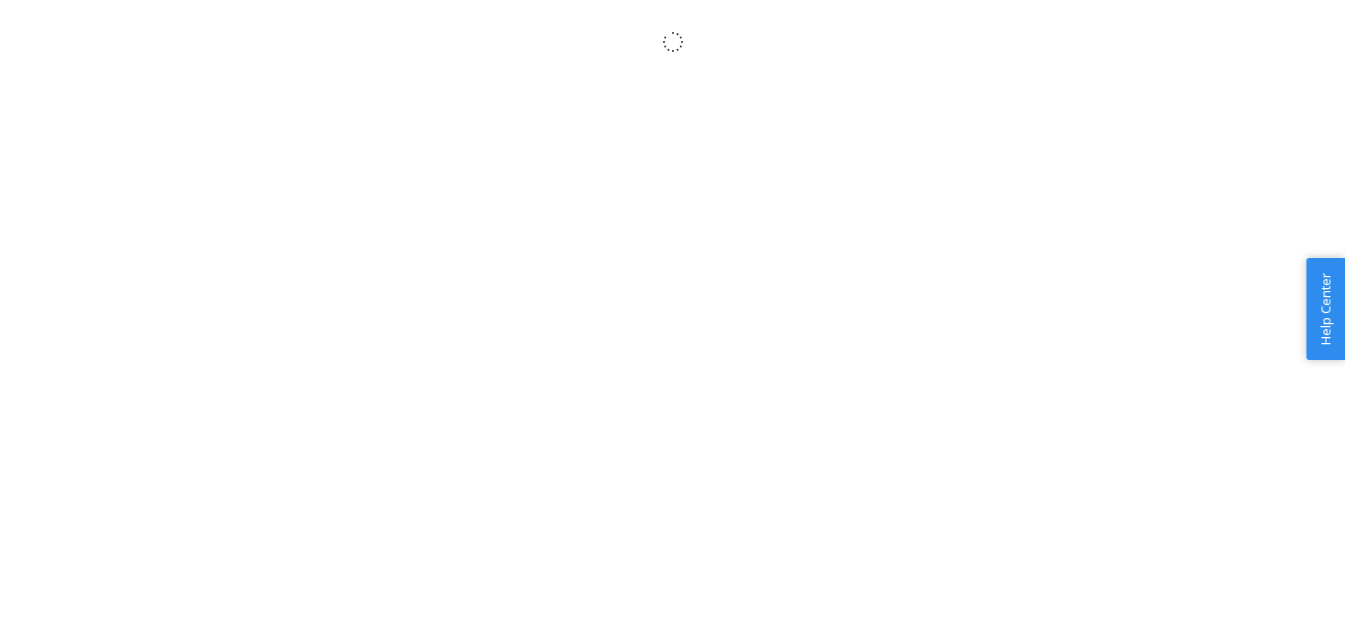 scroll, scrollTop: 0, scrollLeft: 0, axis: both 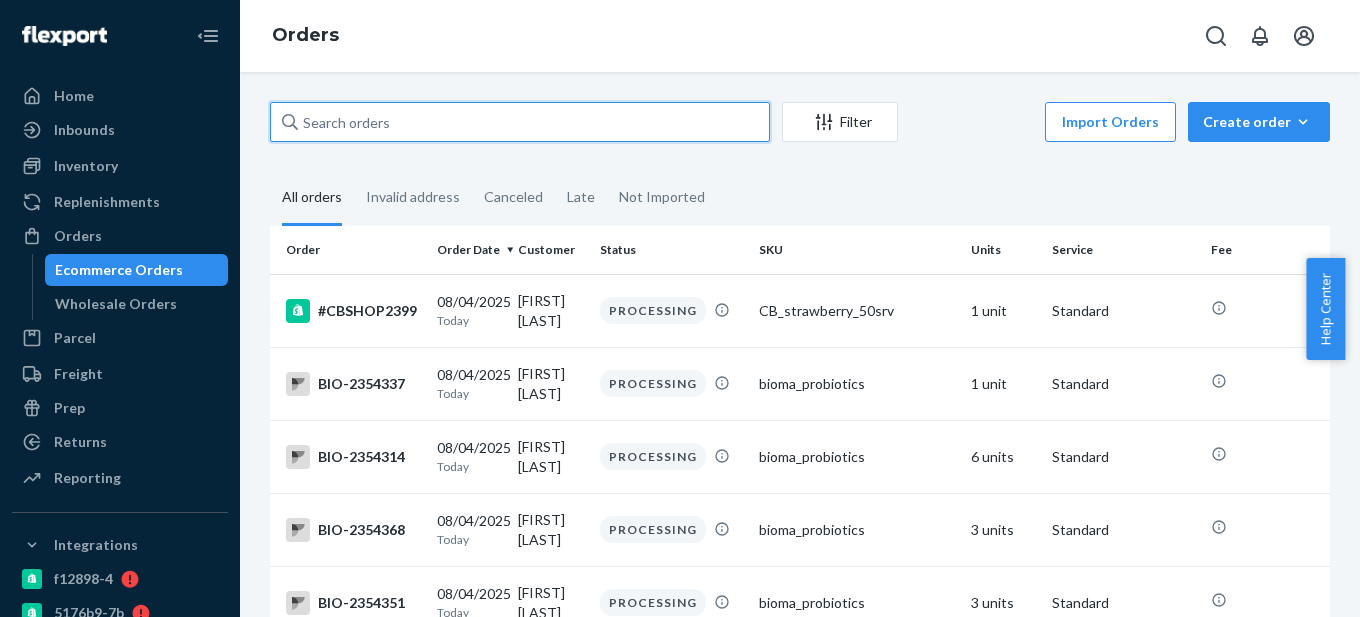 click at bounding box center (520, 122) 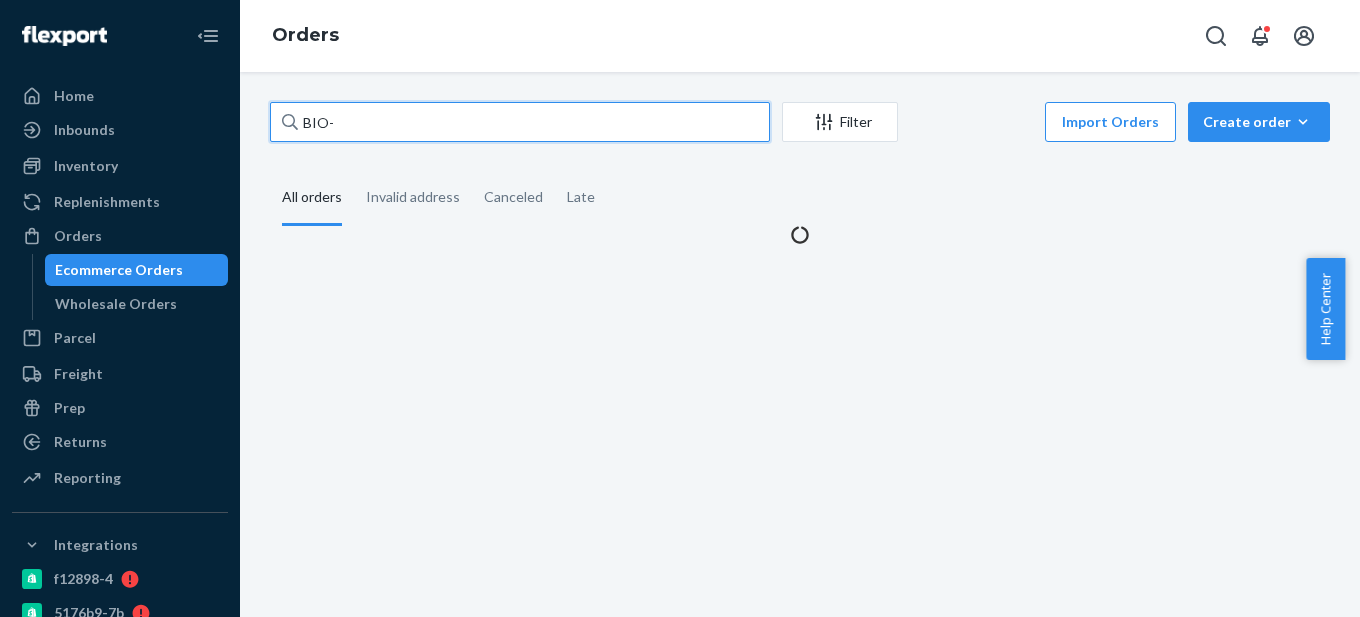 paste on "2194692" 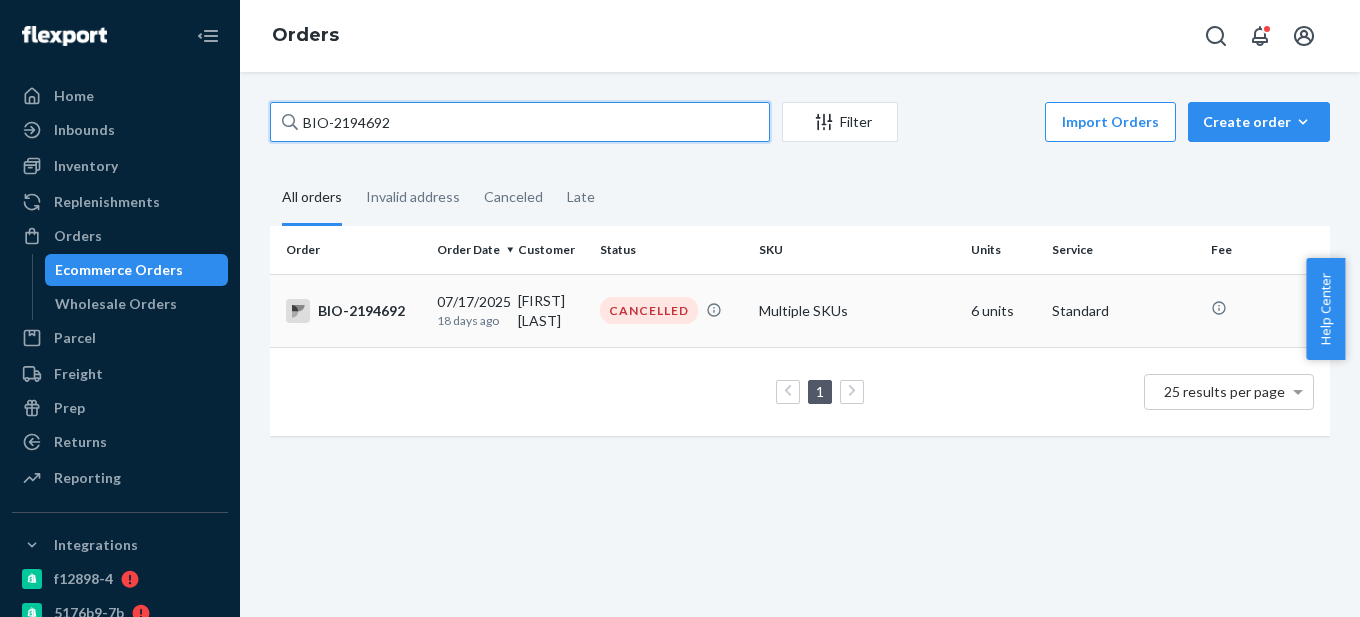 type on "BIO-2194692" 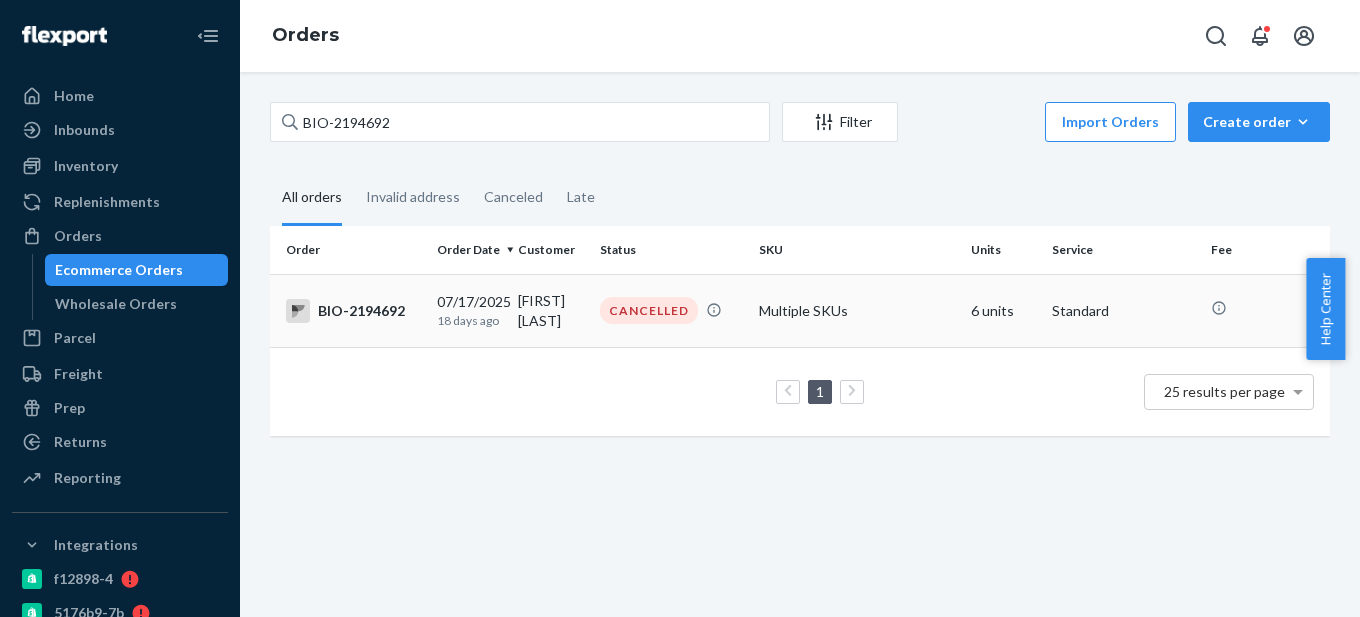 click on "BIO-2194692" at bounding box center (353, 311) 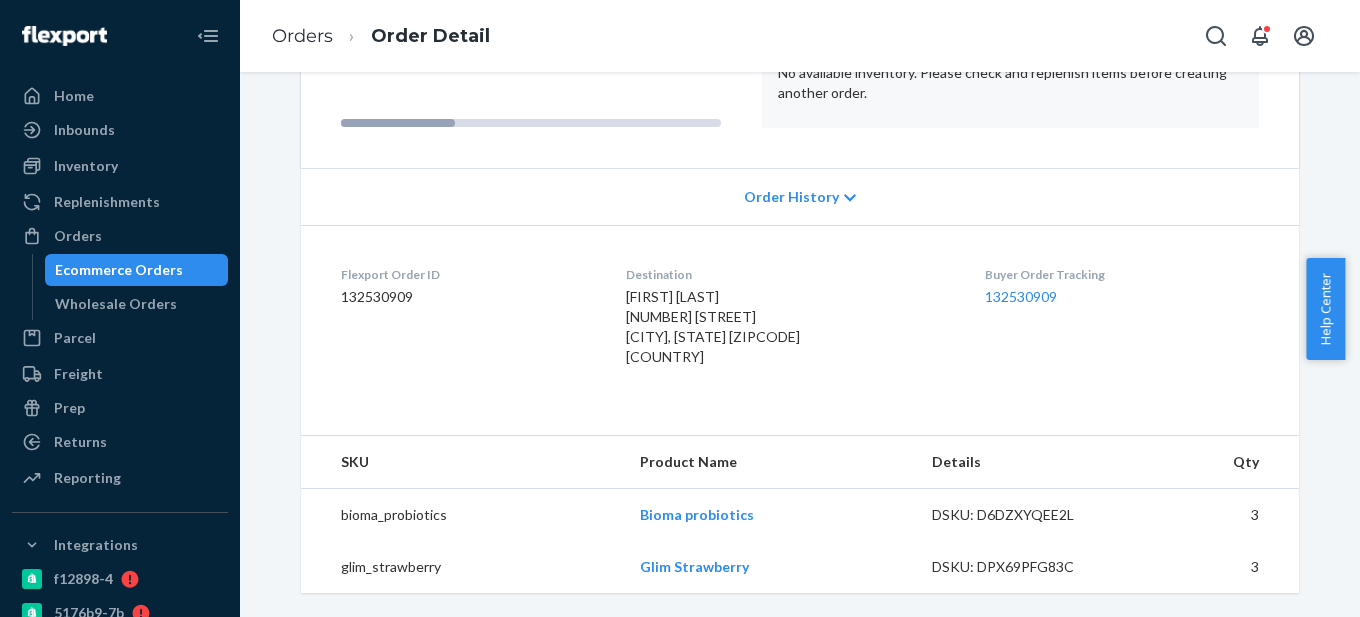 scroll, scrollTop: 0, scrollLeft: 0, axis: both 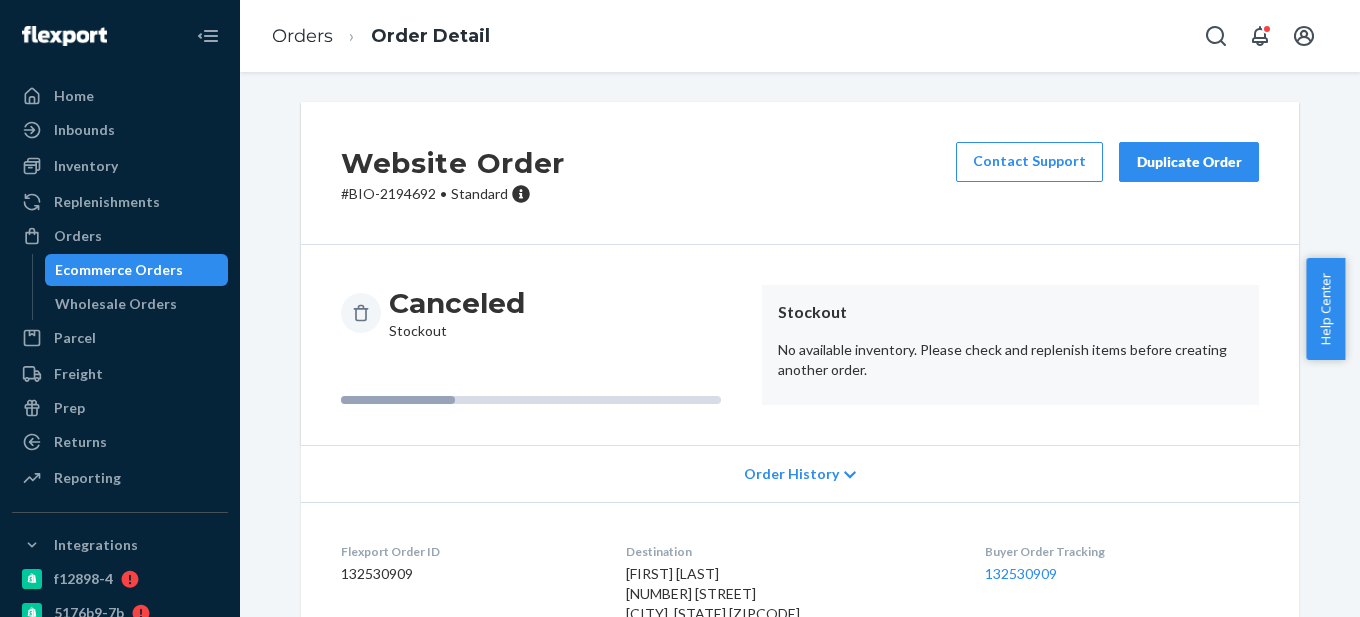 click on "Ecommerce Orders" at bounding box center (119, 270) 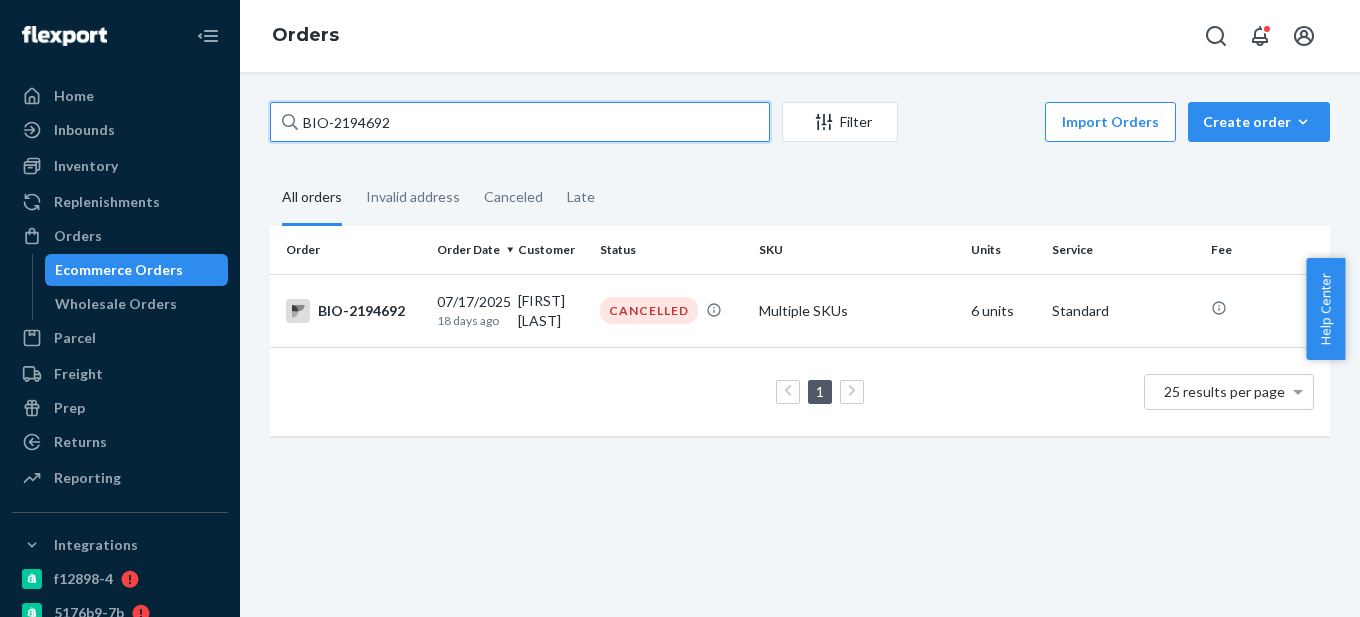 drag, startPoint x: 337, startPoint y: 115, endPoint x: 489, endPoint y: 114, distance: 152.0033 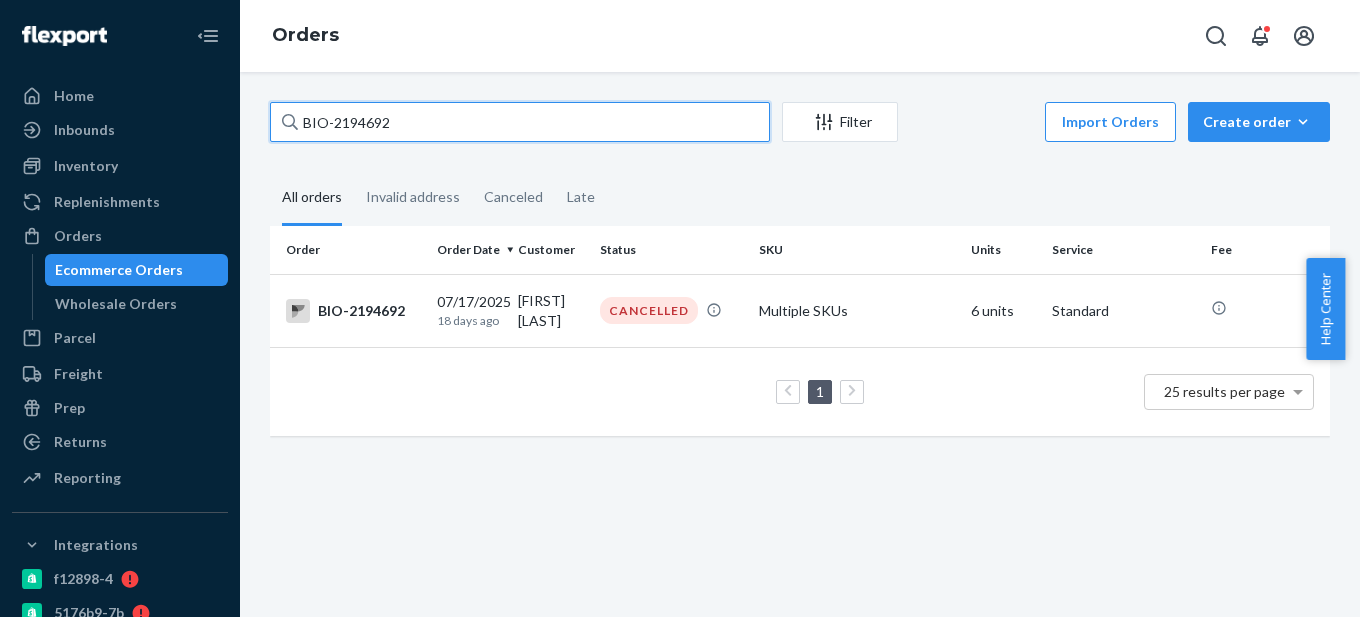 click on "BIO-2194692" at bounding box center [520, 122] 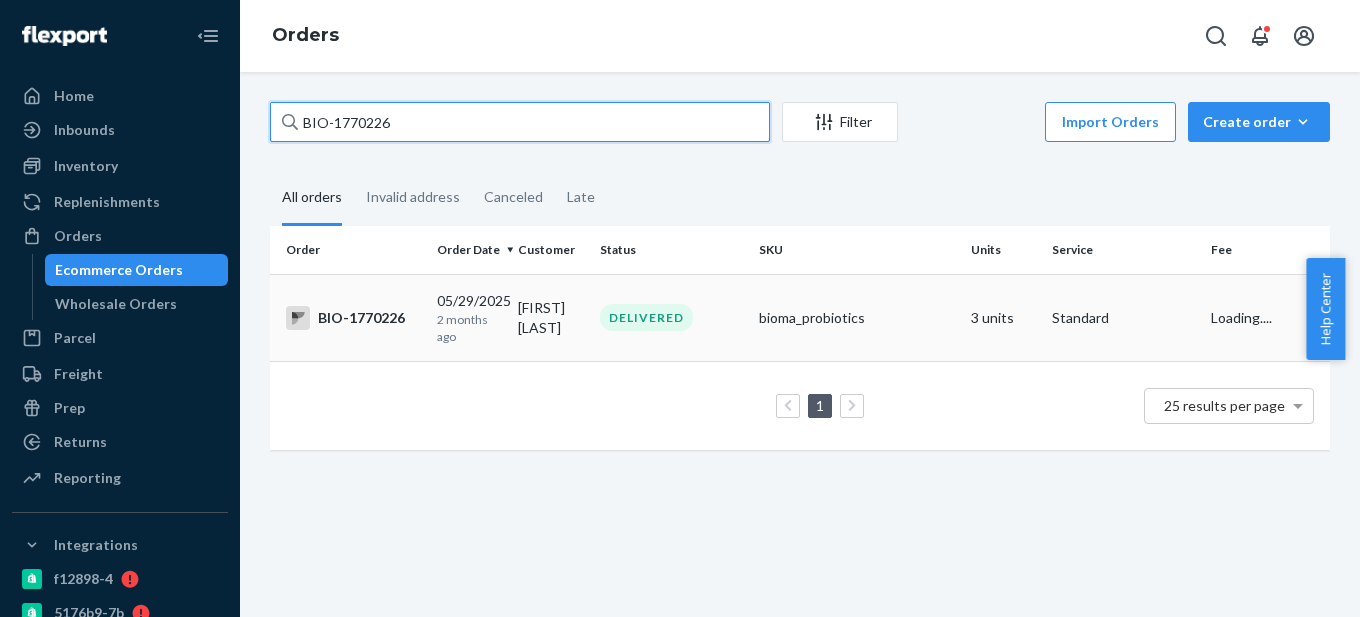 type on "BIO-1770226" 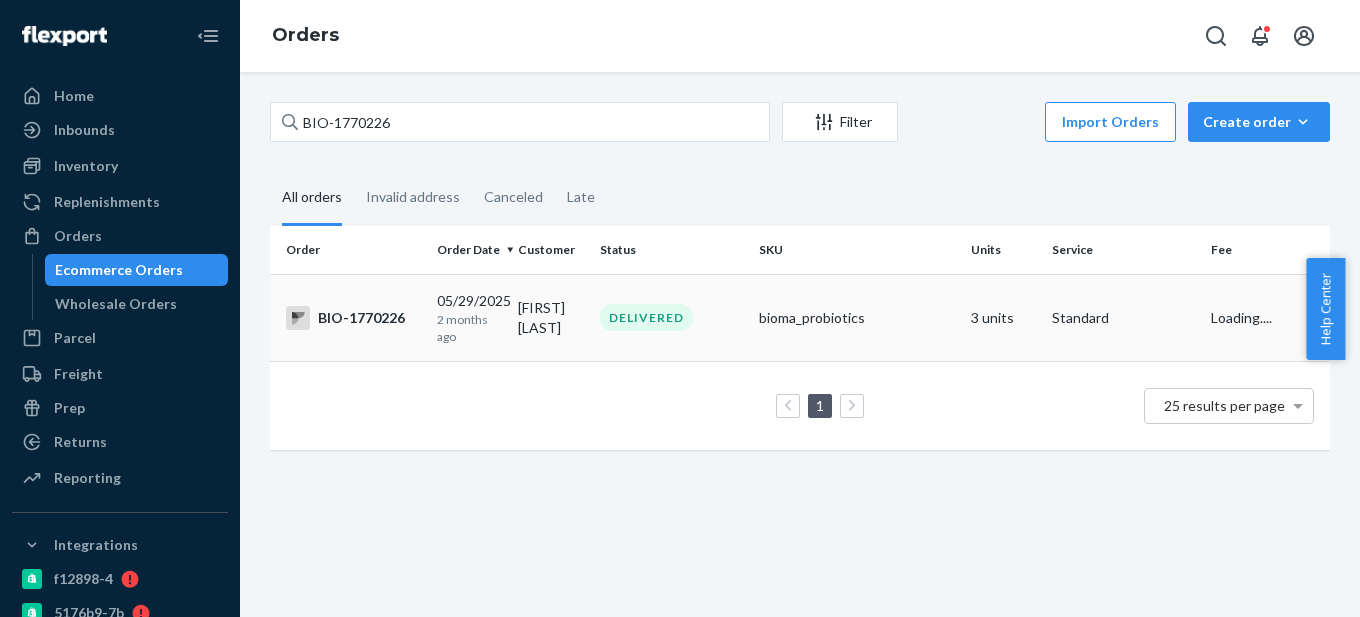 click on "BIO-1770226" at bounding box center [353, 318] 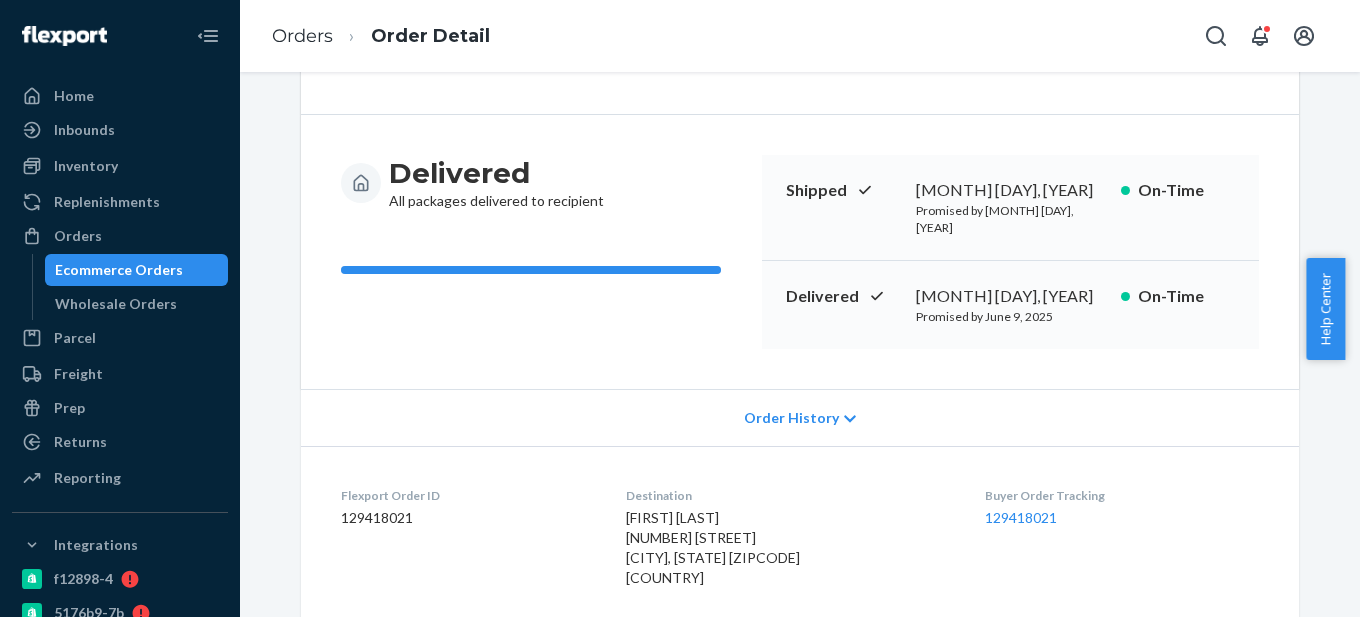 scroll, scrollTop: 0, scrollLeft: 0, axis: both 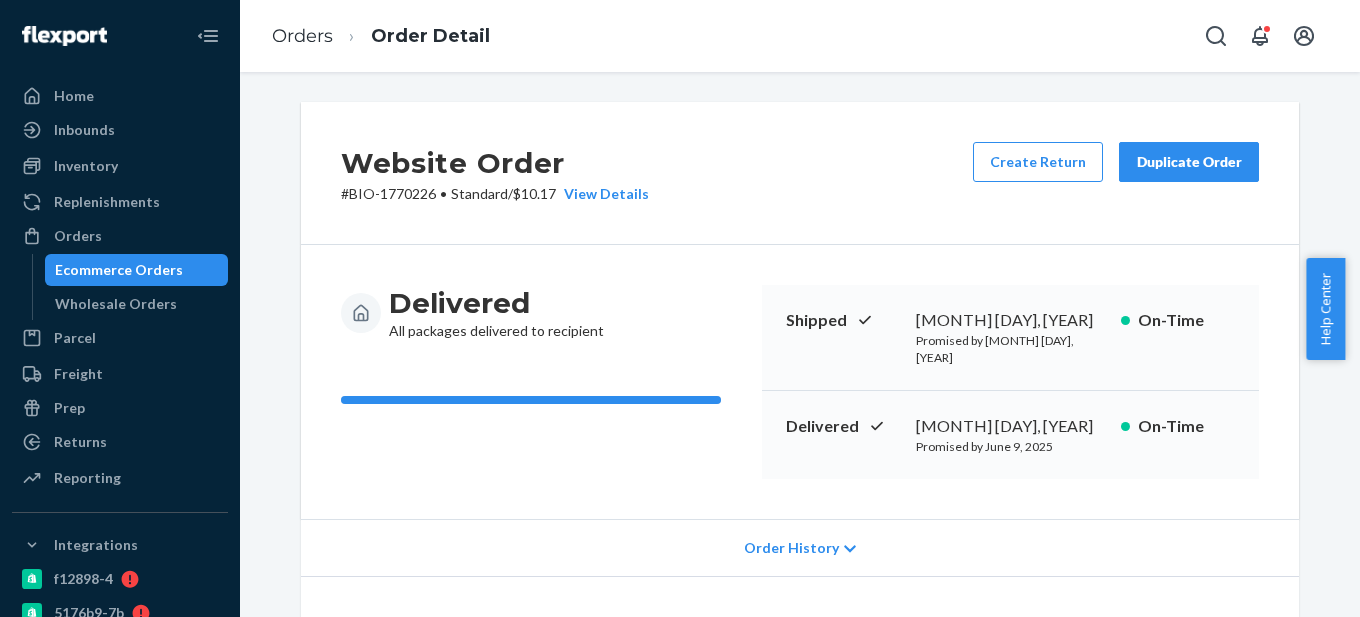click on "Ecommerce Orders" at bounding box center [119, 270] 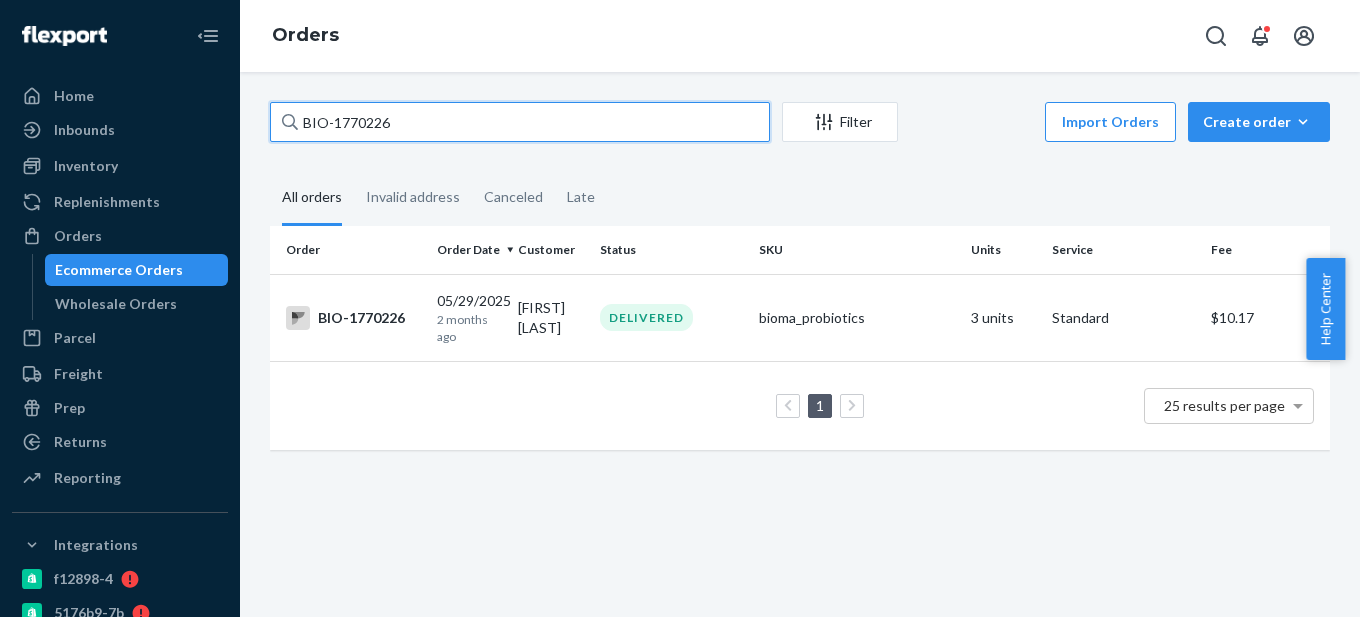 drag, startPoint x: 333, startPoint y: 128, endPoint x: 449, endPoint y: 126, distance: 116.01724 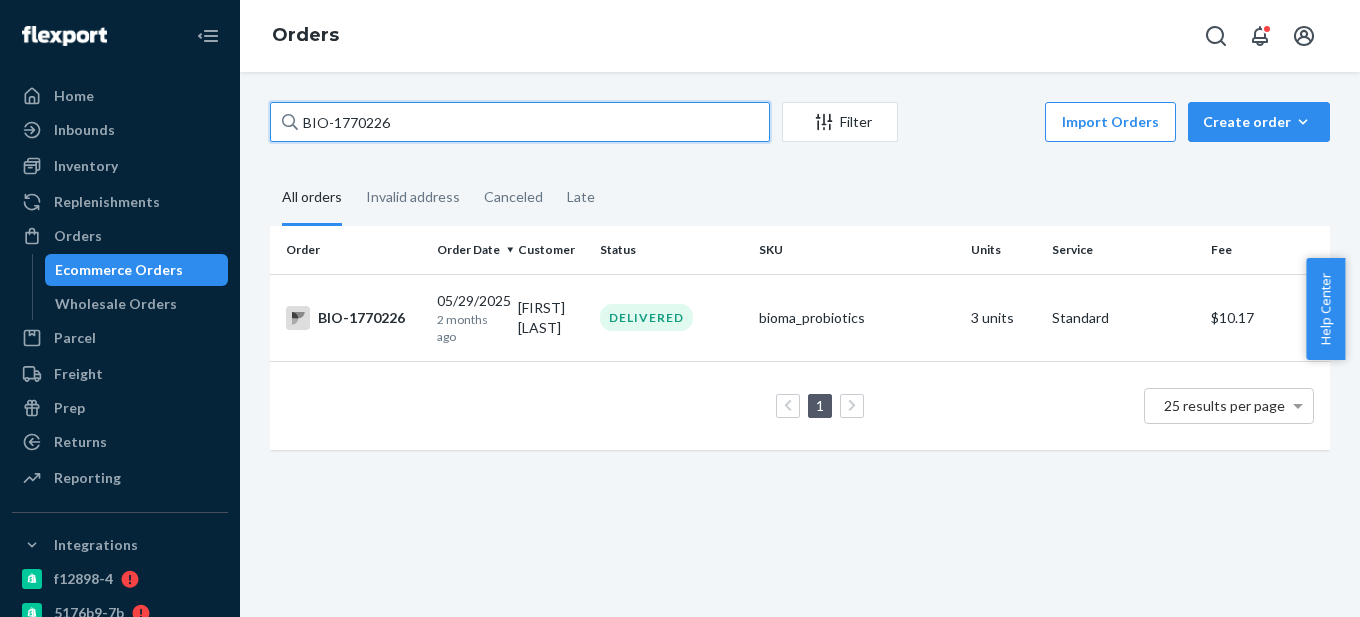 paste on "2354428" 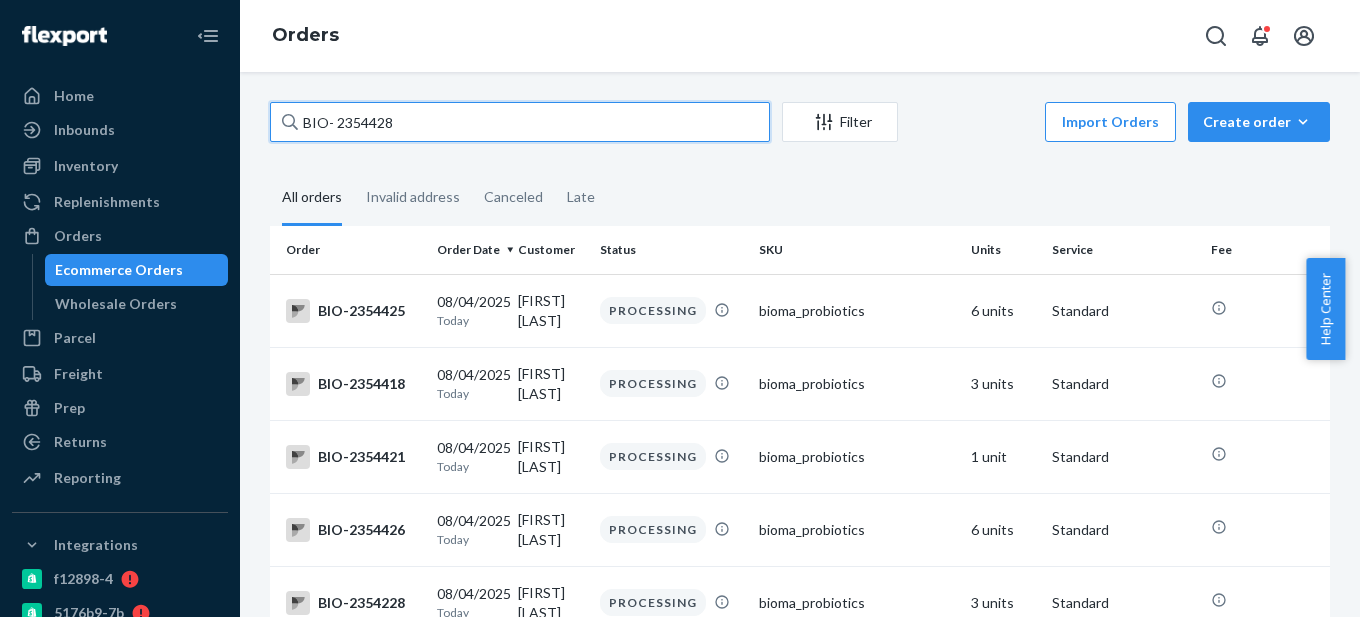 click on "BIO- 2354428" at bounding box center [520, 122] 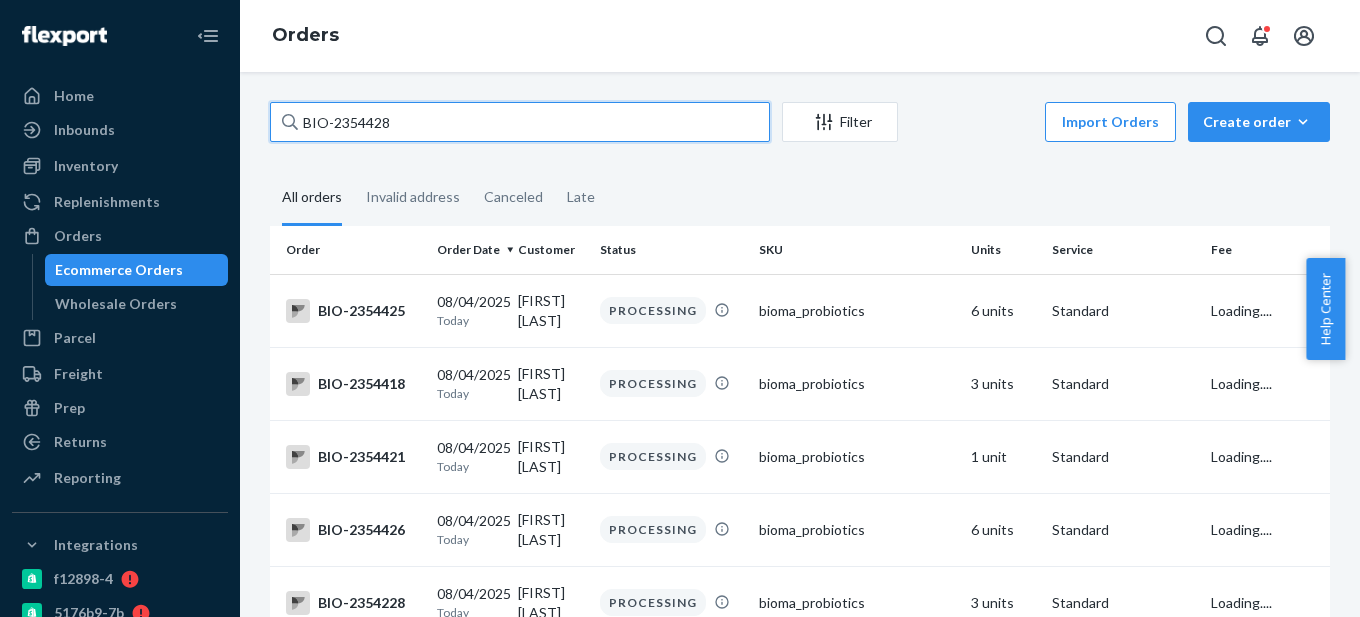 type on "BIO-2354428" 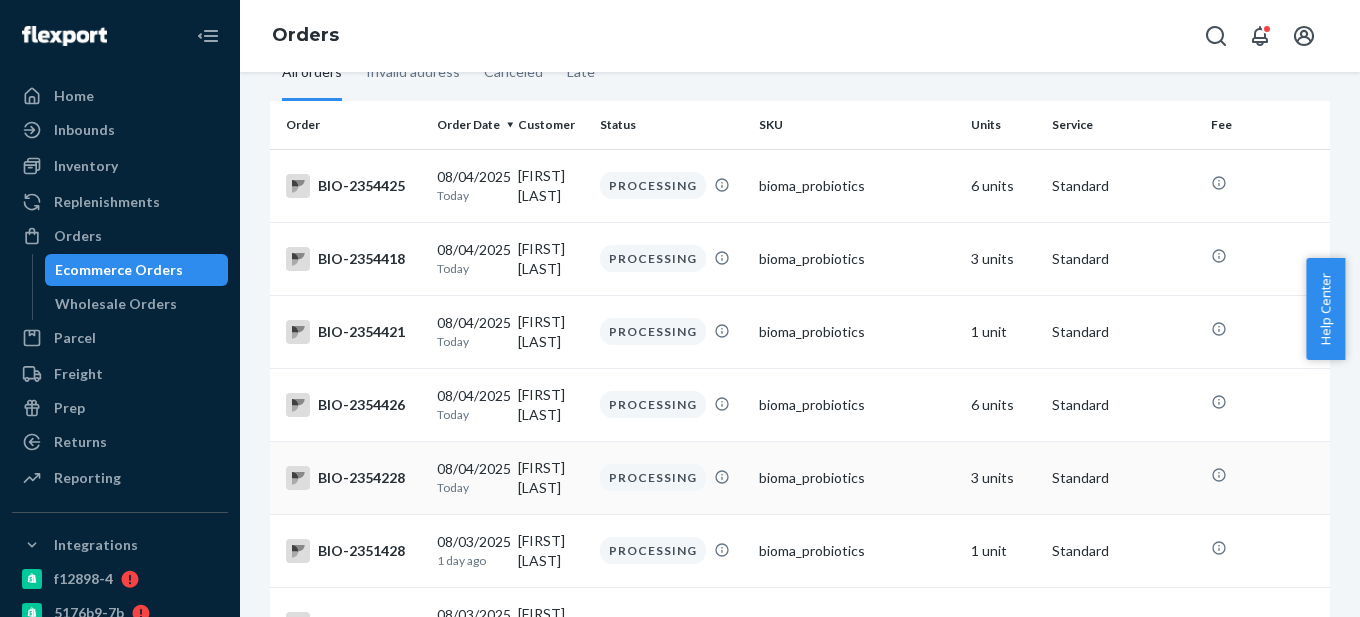 scroll, scrollTop: 0, scrollLeft: 0, axis: both 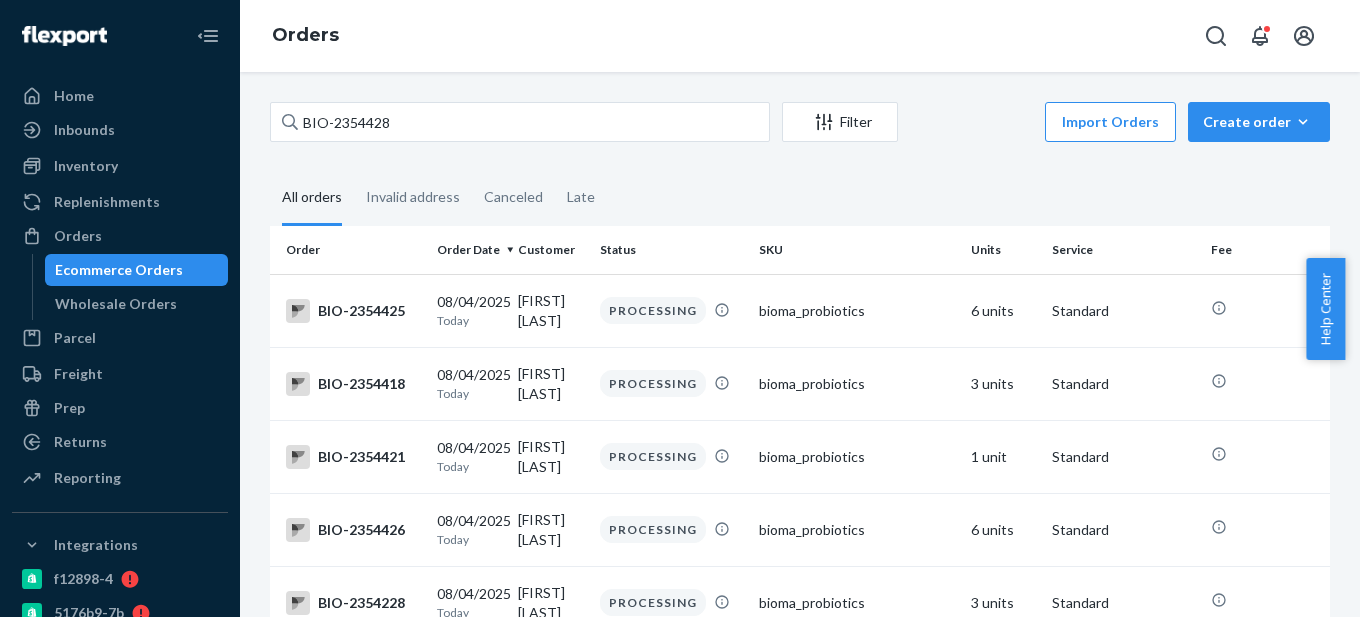 click on "All orders Invalid address Canceled Late" at bounding box center [800, 198] 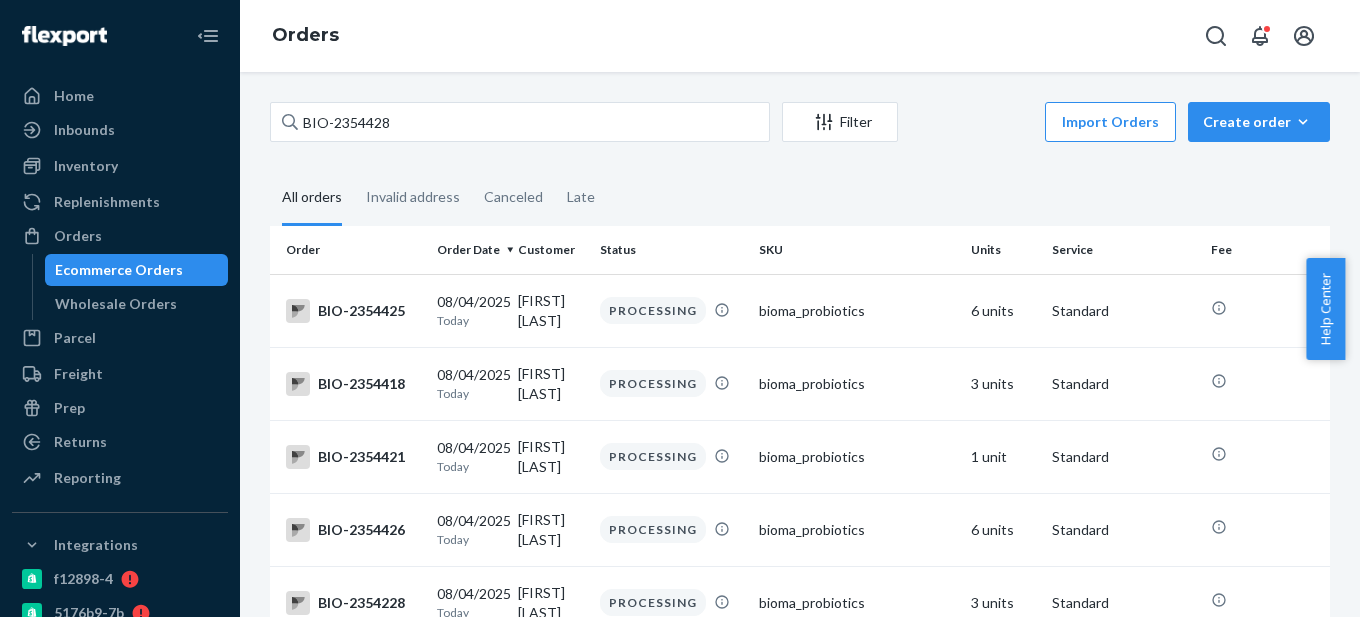 click on "BIO-2354428 Filter Import Orders Create order Ecommerce order Removal order All orders Invalid address Canceled Late Order Order Date Customer Status SKU Units Service Fee BIO-2354425 08/04/2025 Today Lizette Fry PROCESSING bioma_probiotics 6 units Standard BIO-2354418 08/04/2025 Today Serena Wilson PROCESSING bioma_probiotics 3 units Standard BIO-2354421 08/04/2025 Today Rose Antonuccio PROCESSING bioma_probiotics 1 unit Standard BIO-2354426 08/04/2025 Today Marla Brown PROCESSING bioma_probiotics 6 units Standard BIO-2354228 08/04/2025 Today Robert Johnson PROCESSING bioma_probiotics 3 units Standard BIO-2351428 08/03/2025 1 day ago Angie Smith PROCESSING bioma_probiotics 1 unit Standard BIO-2344428 08/03/2025 1 day ago Emily Parkison IN TRANSIT bioma_probiotics 3 units Standard $8.11 BIO-2154428 07/11/2025 24 days ago Sandra Stoltzfus DELIVERED bioma_probiotics 6 units Standard $9.34 BIO-1354428 04/03/2025 4 months ago Nancy Storm DELIVERED bioma_probiotics 1 unit Standard $6.01 BIO-145031 02/09/2024 $9.73" at bounding box center [800, 621] 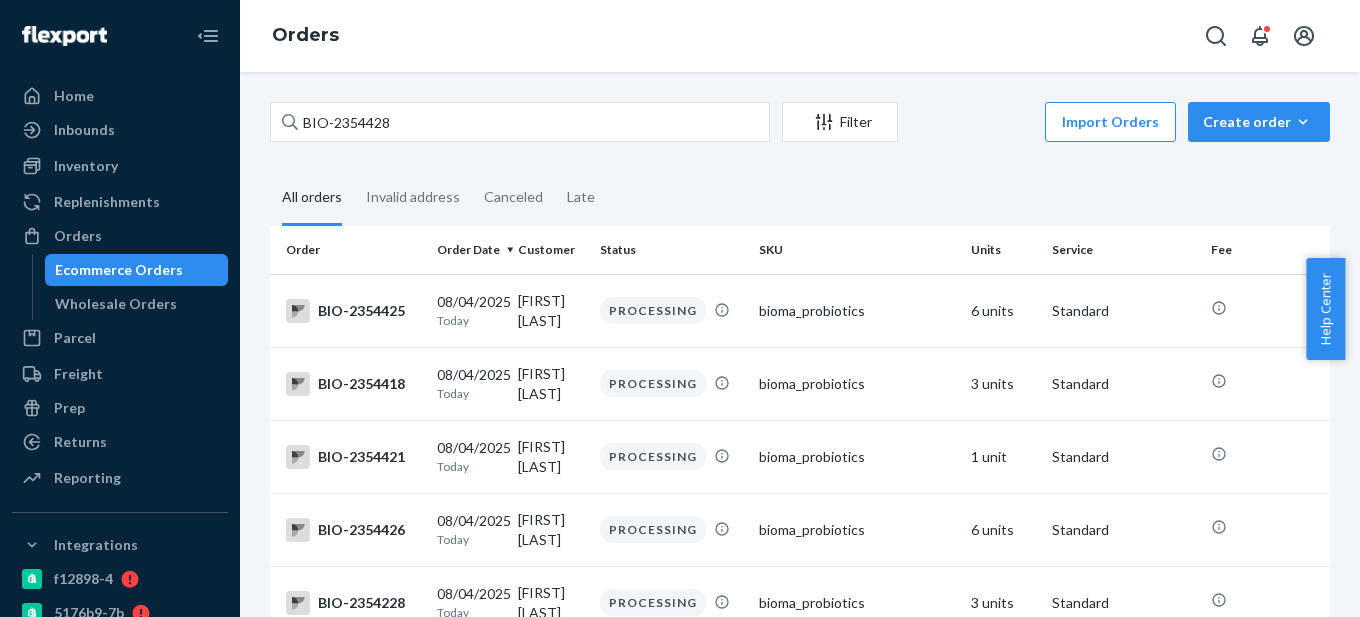 click on "All orders Invalid address Canceled Late" at bounding box center [800, 198] 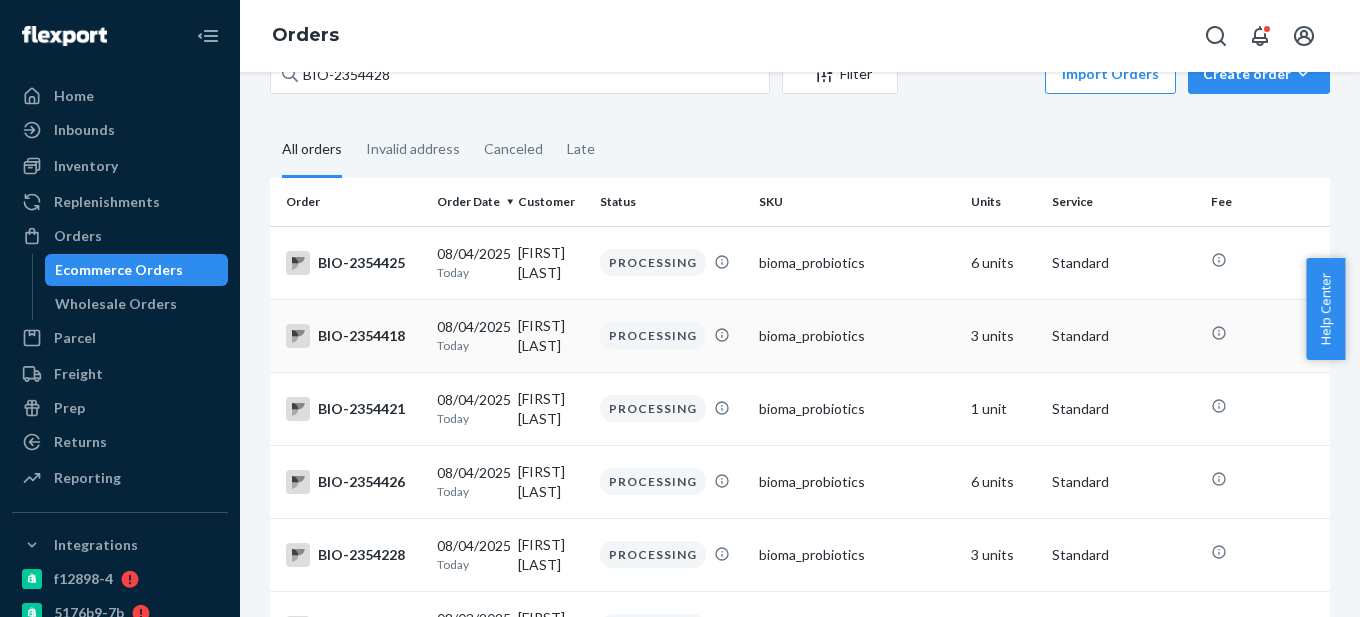 scroll, scrollTop: 0, scrollLeft: 0, axis: both 